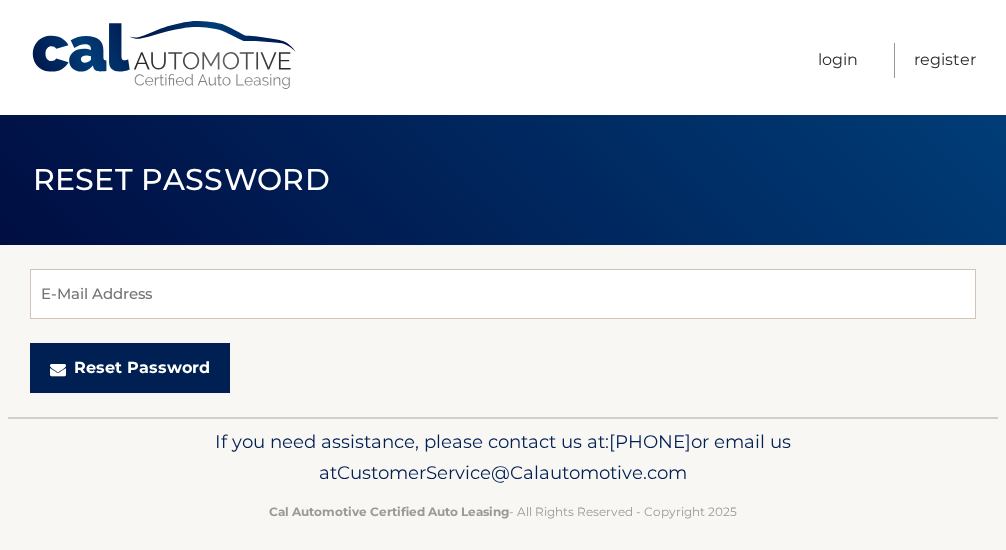 scroll, scrollTop: 0, scrollLeft: 0, axis: both 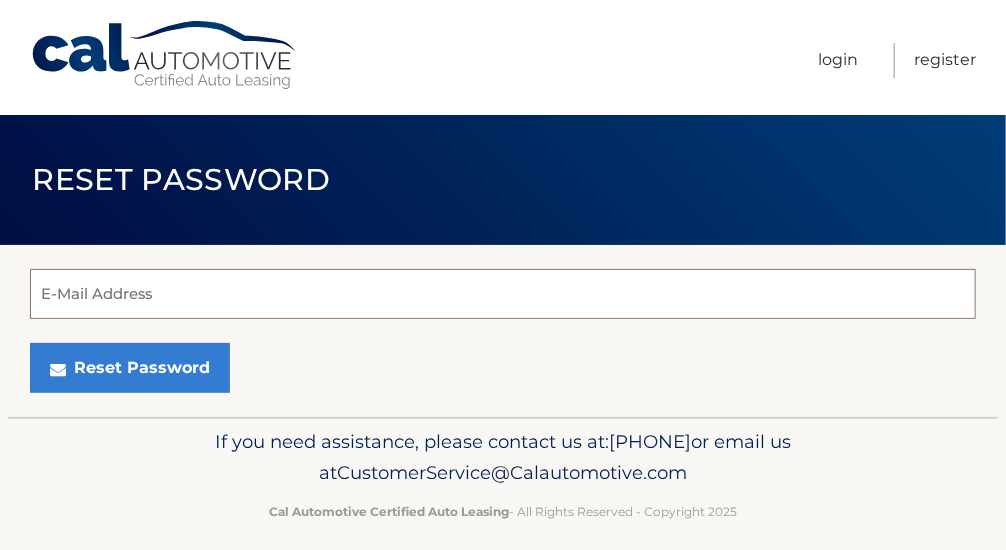click on "E-Mail Address" at bounding box center (503, 294) 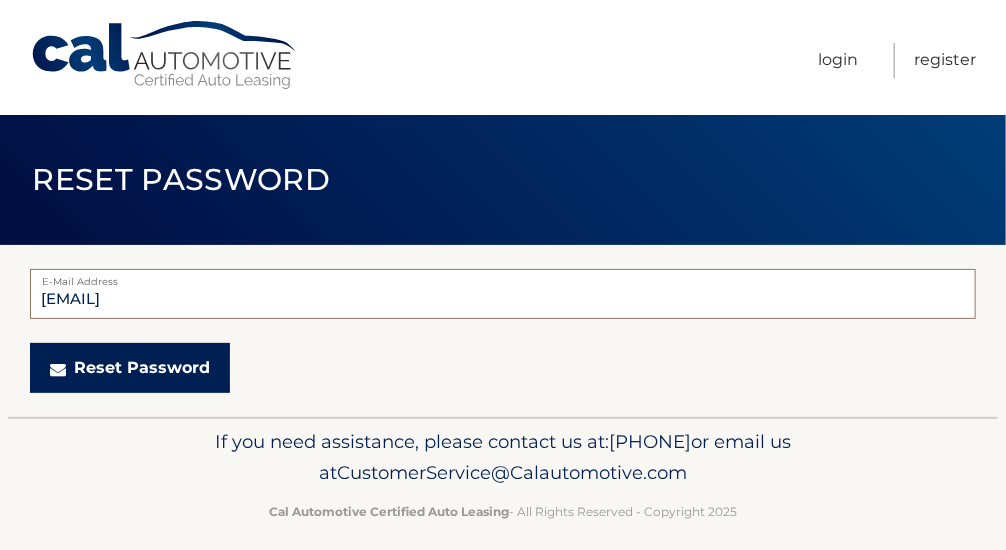 type on "[EMAIL]" 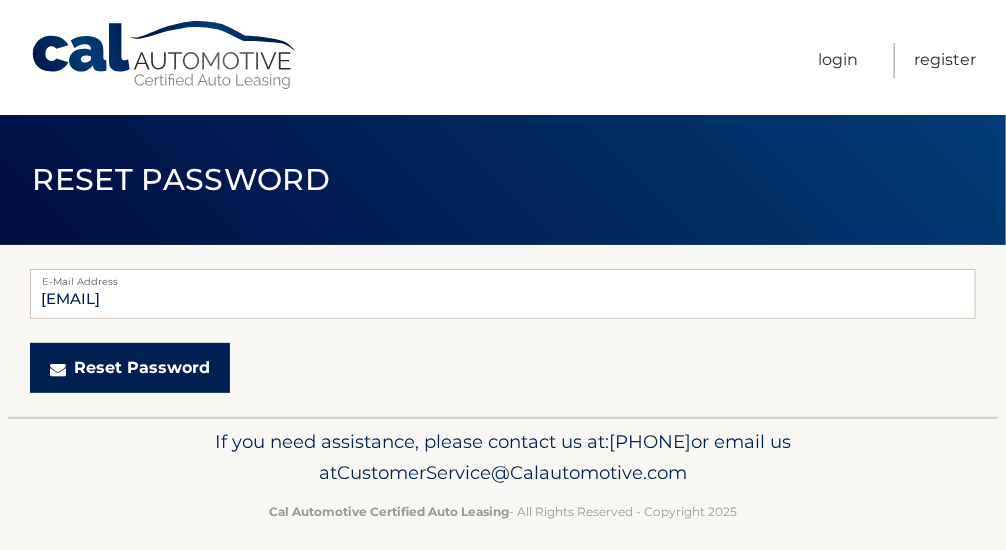 click on "Reset Password" at bounding box center (130, 368) 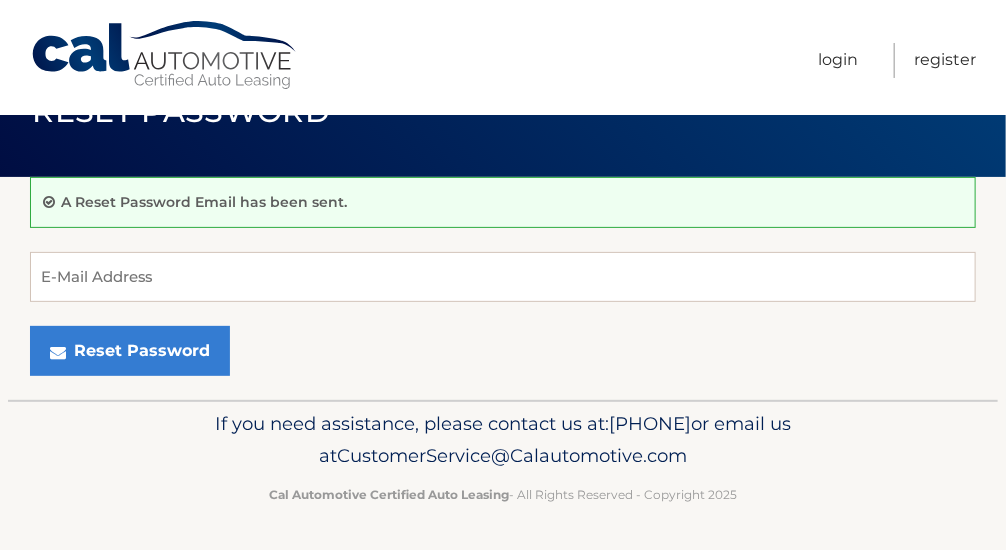 scroll, scrollTop: 0, scrollLeft: 0, axis: both 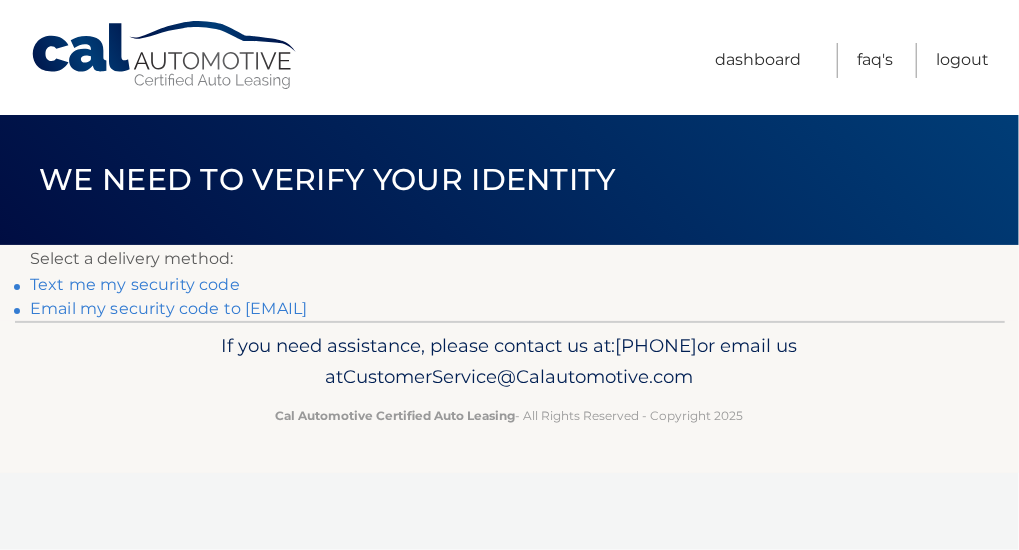 click on "Text me my security code" at bounding box center [135, 284] 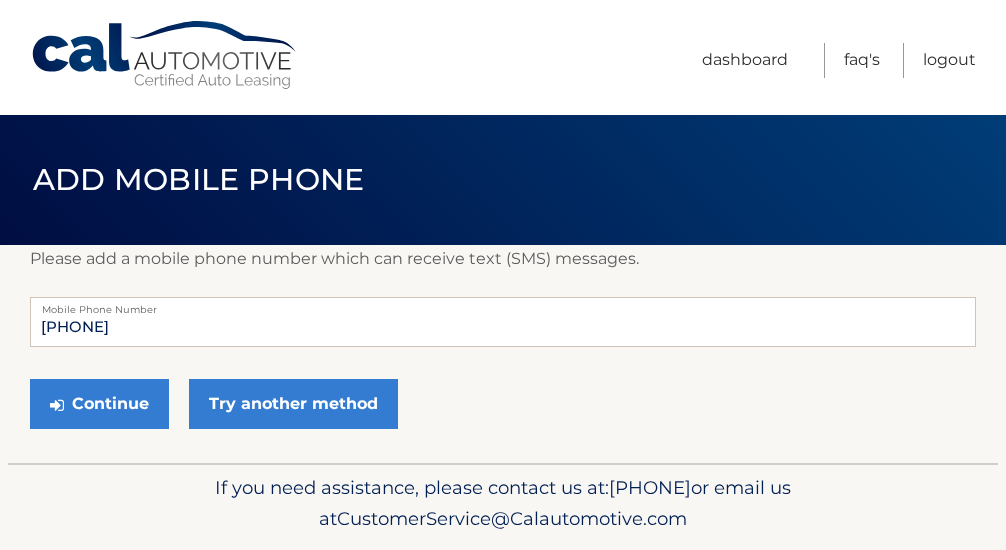 scroll, scrollTop: 0, scrollLeft: 0, axis: both 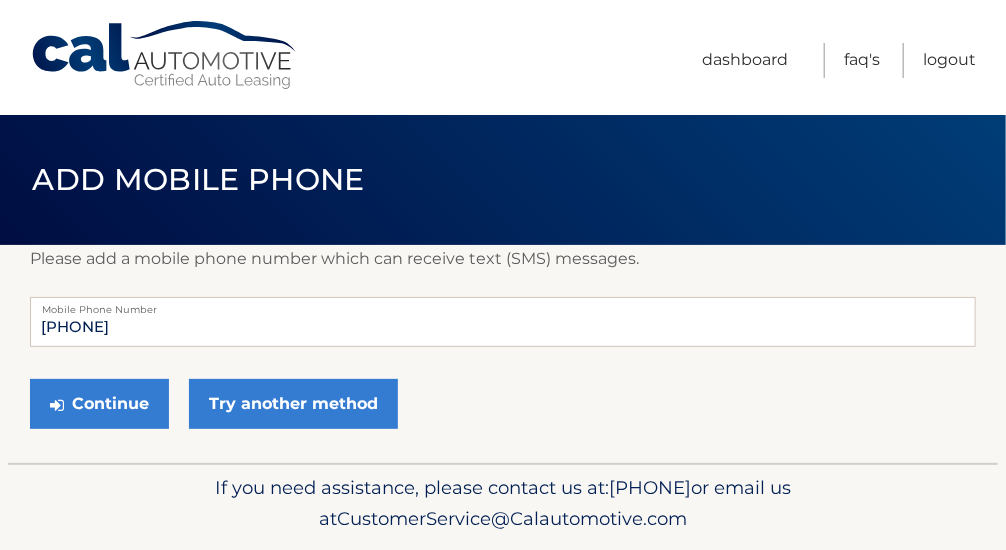 drag, startPoint x: 160, startPoint y: 282, endPoint x: 213, endPoint y: 316, distance: 62.968246 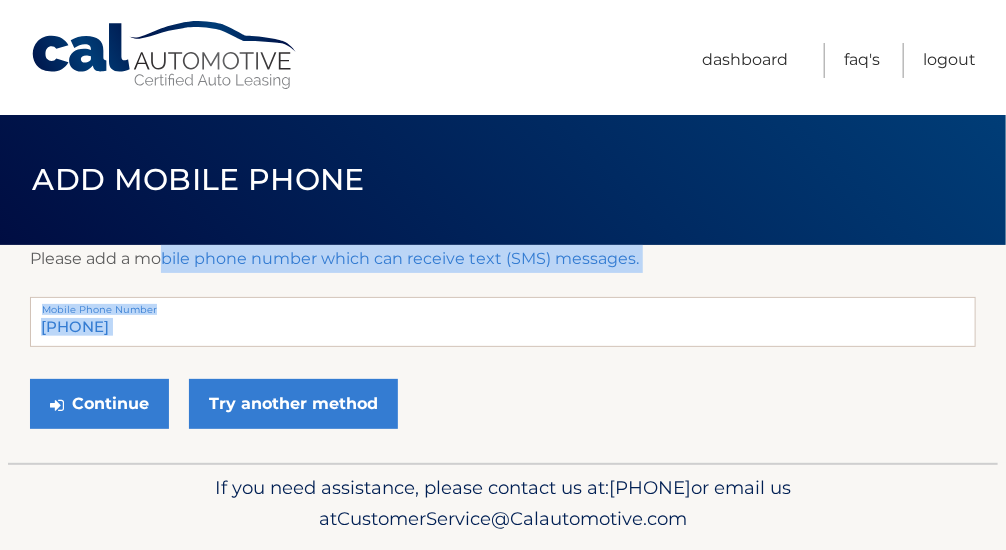 click on "Please add a mobile phone number which can receive text (SMS) messages.
[PHONE]
Mobile Phone Number
Continue
Try another method" at bounding box center (503, 354) 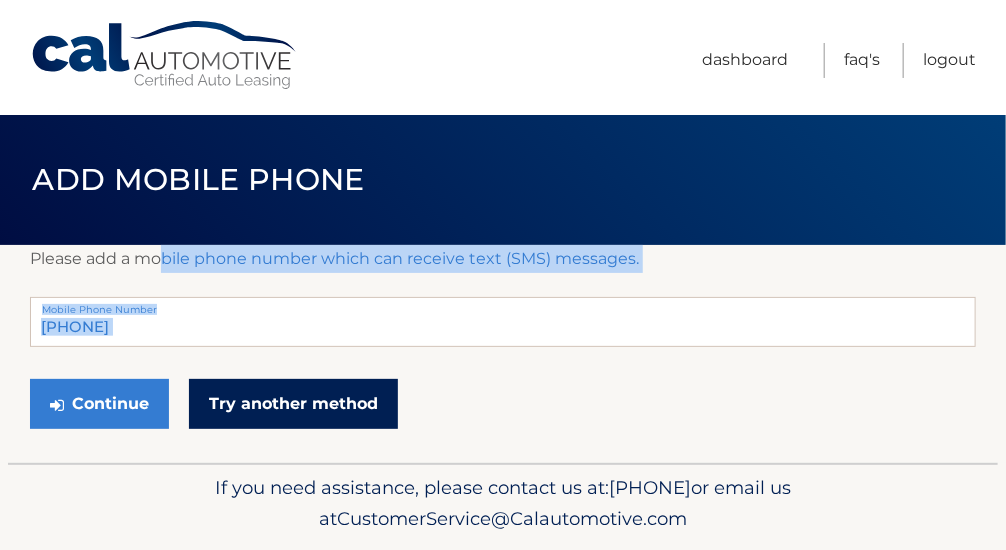 click on "Try another method" at bounding box center [293, 404] 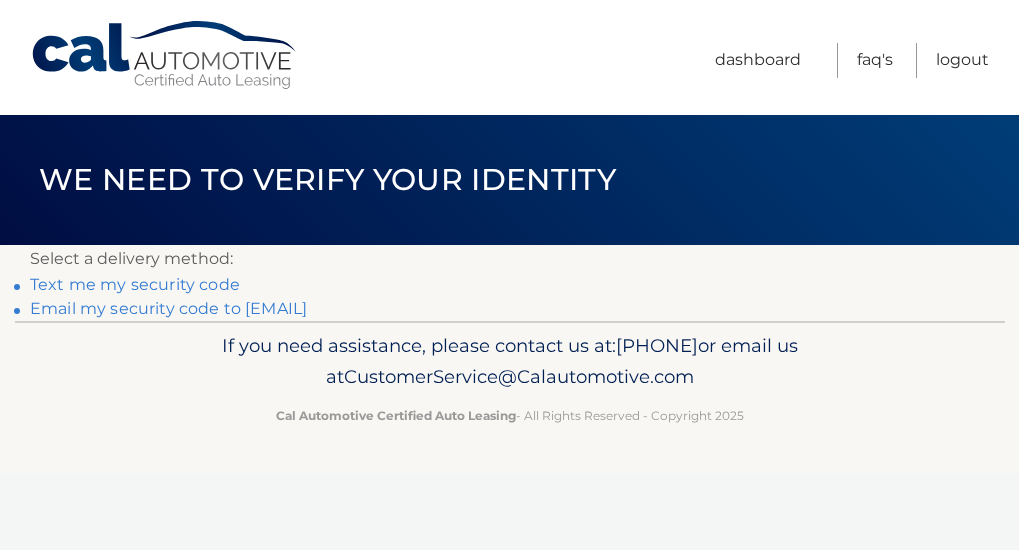 scroll, scrollTop: 0, scrollLeft: 0, axis: both 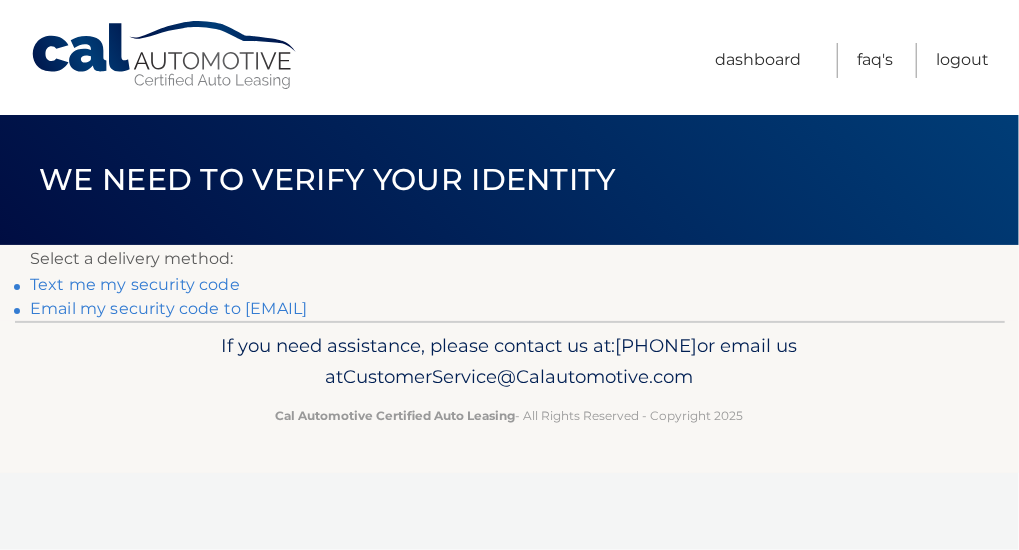 click on "Email my security code to [EMAIL]" at bounding box center [168, 308] 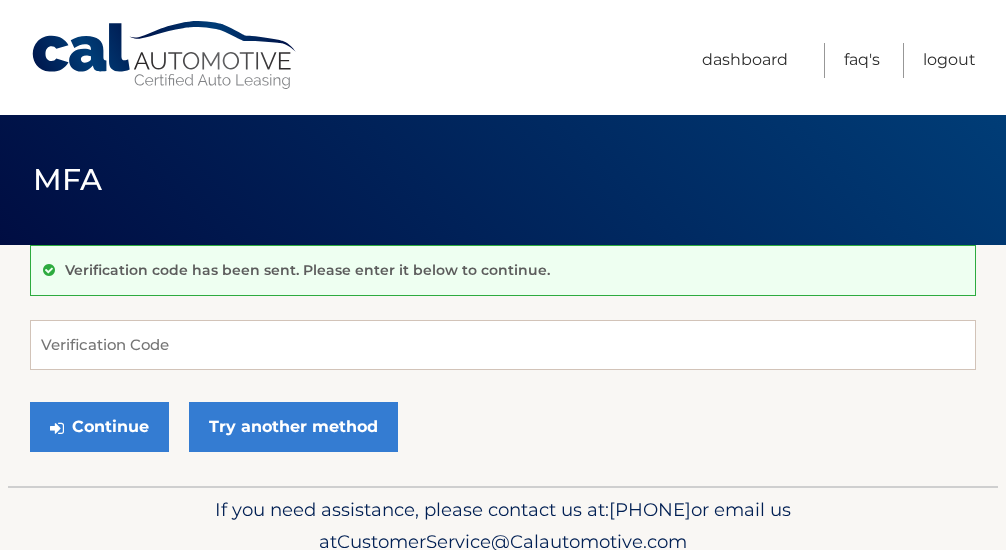 scroll, scrollTop: 0, scrollLeft: 0, axis: both 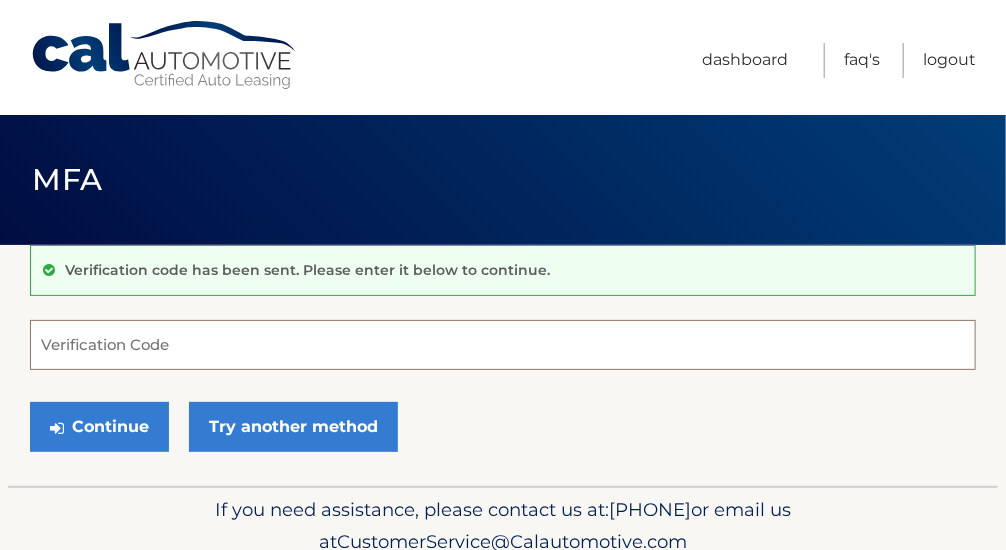 click on "Verification Code" at bounding box center (503, 345) 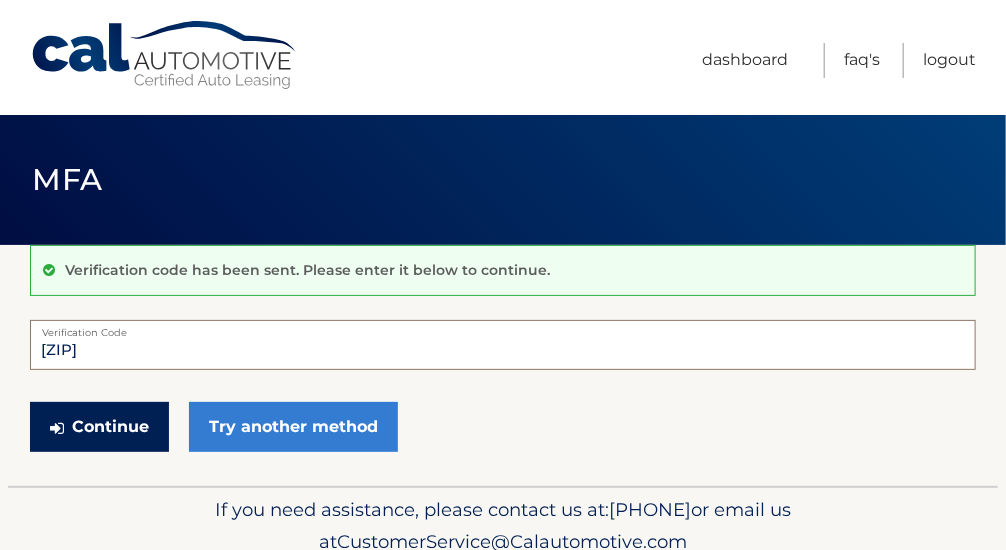type on "420819" 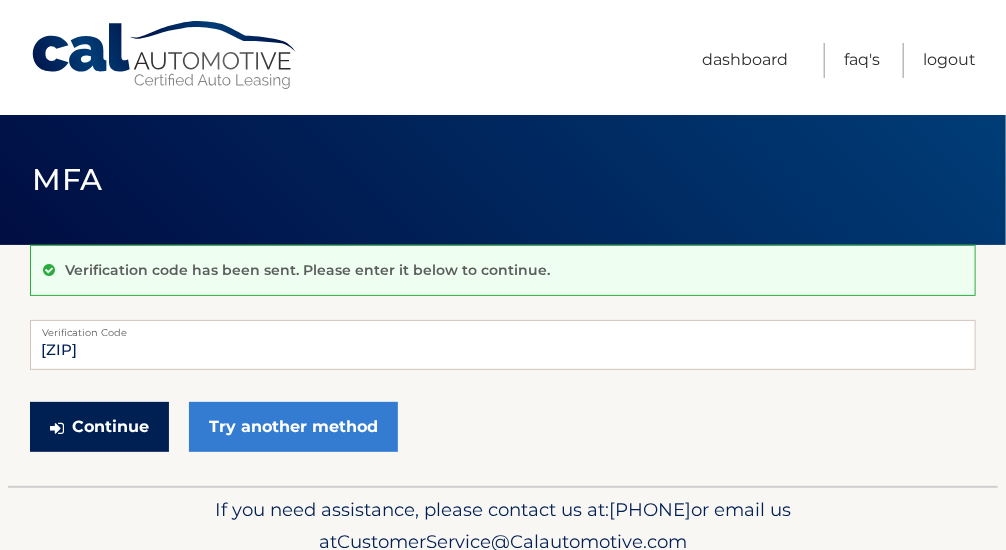 click on "Continue" at bounding box center (99, 427) 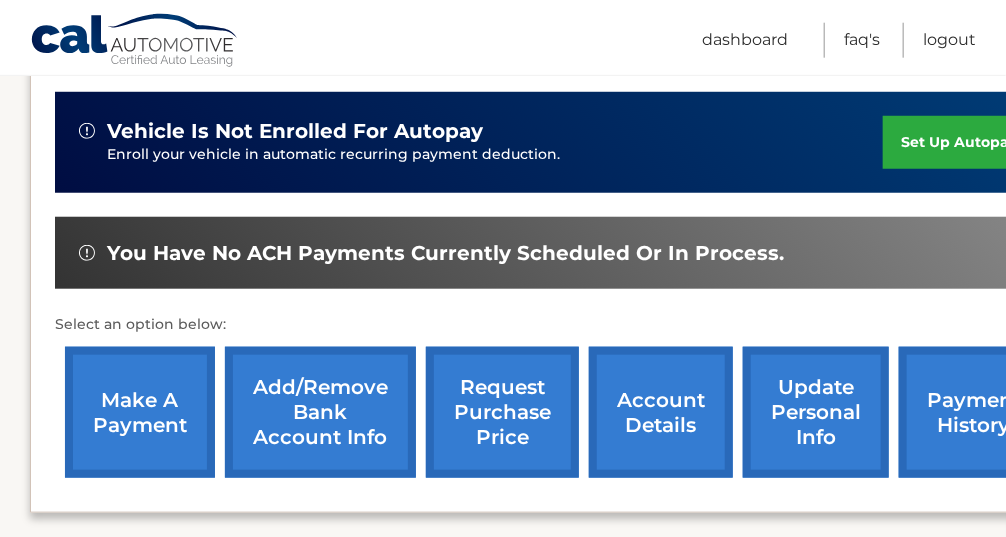 scroll, scrollTop: 536, scrollLeft: 0, axis: vertical 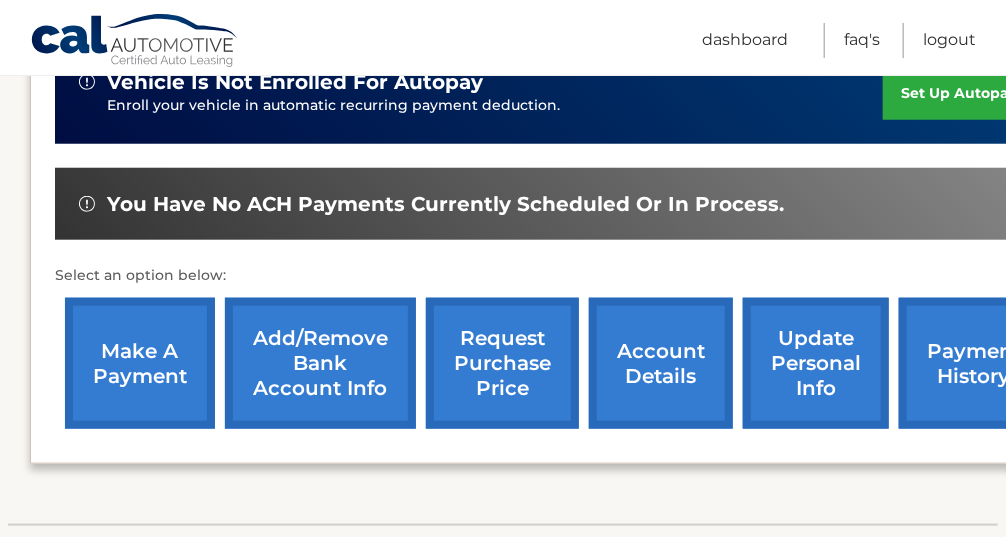 click on "make a payment" at bounding box center [140, 363] 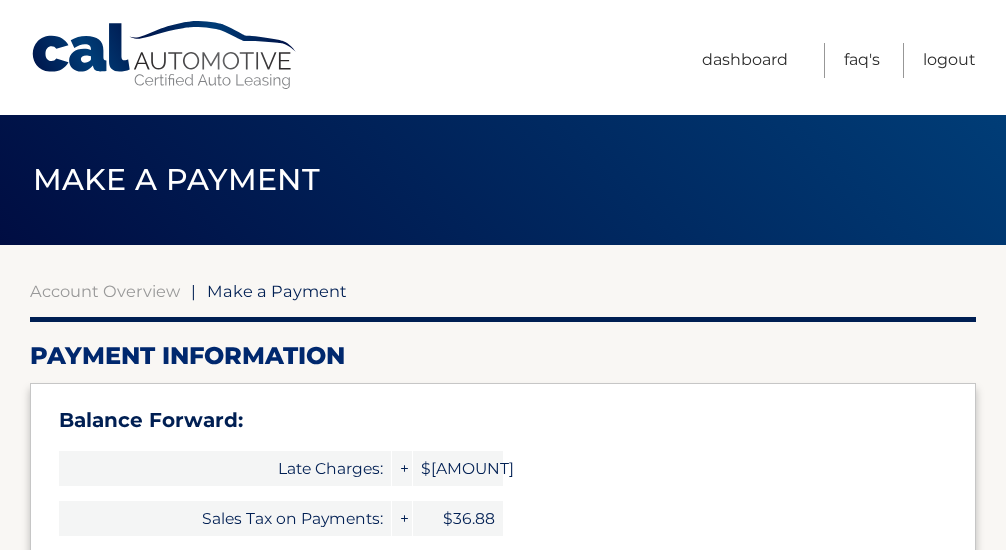 select on "[UUID]" 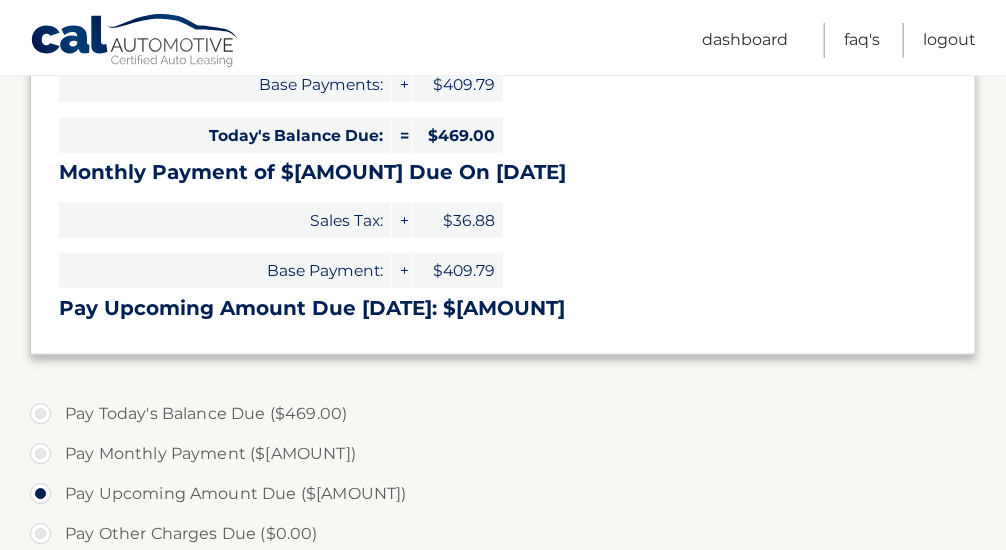 scroll, scrollTop: 536, scrollLeft: 0, axis: vertical 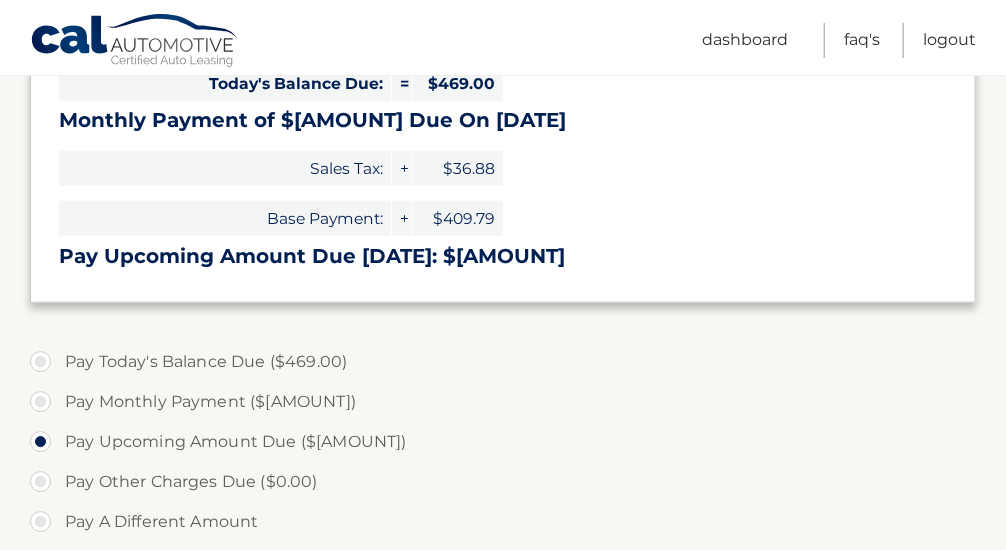 click on "Pay Today's Balance Due ($469.00)" at bounding box center [503, 362] 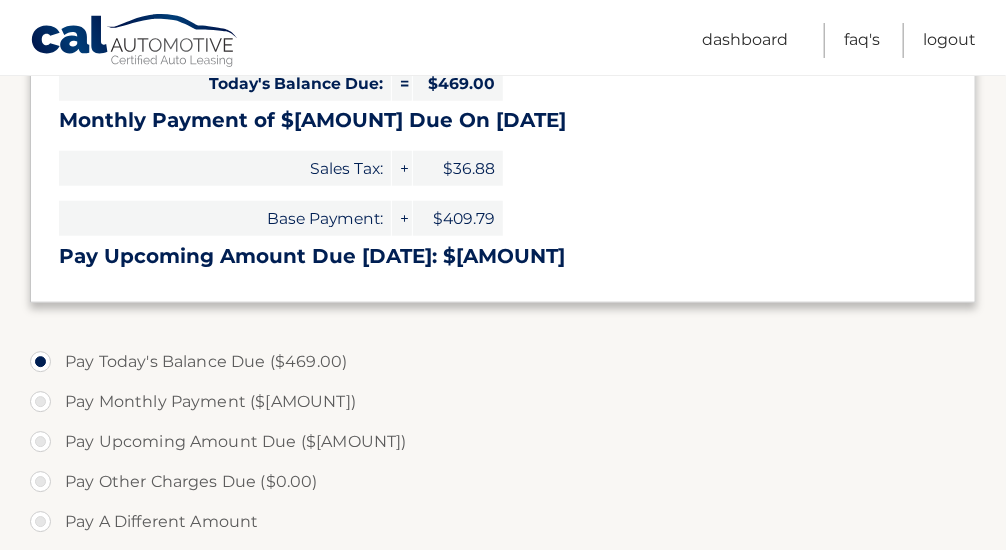 type on "469.00" 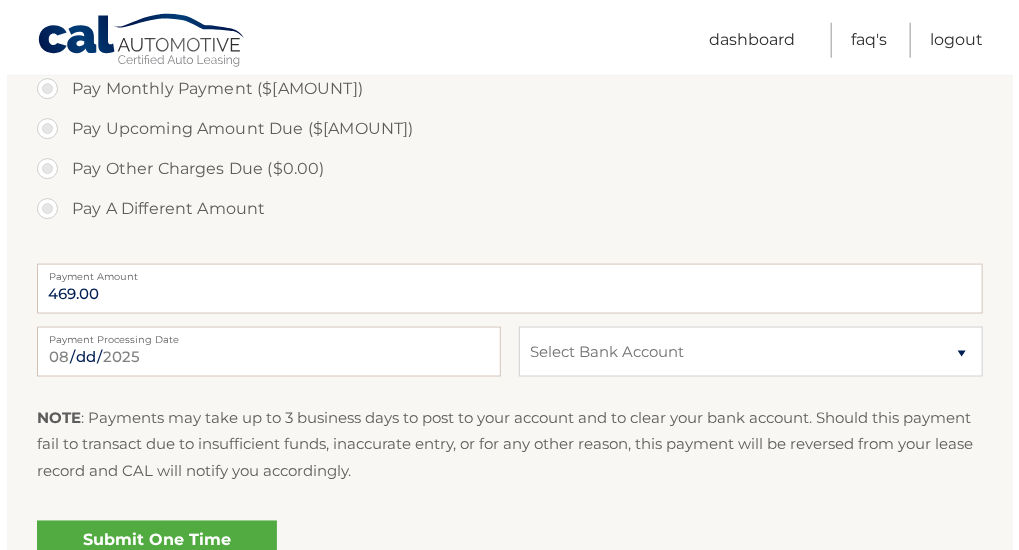 scroll, scrollTop: 858, scrollLeft: 0, axis: vertical 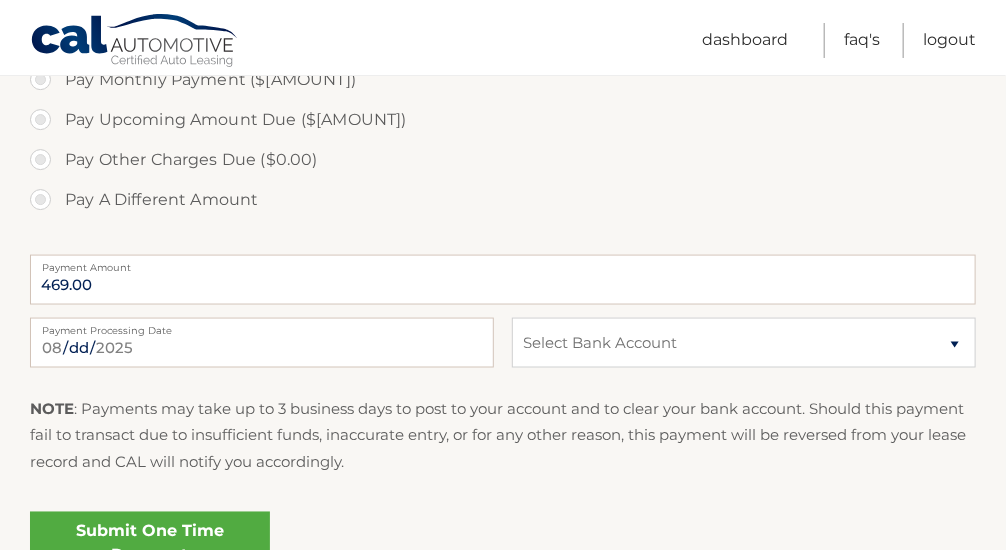 click on "Submit One Time Payment" at bounding box center [150, 544] 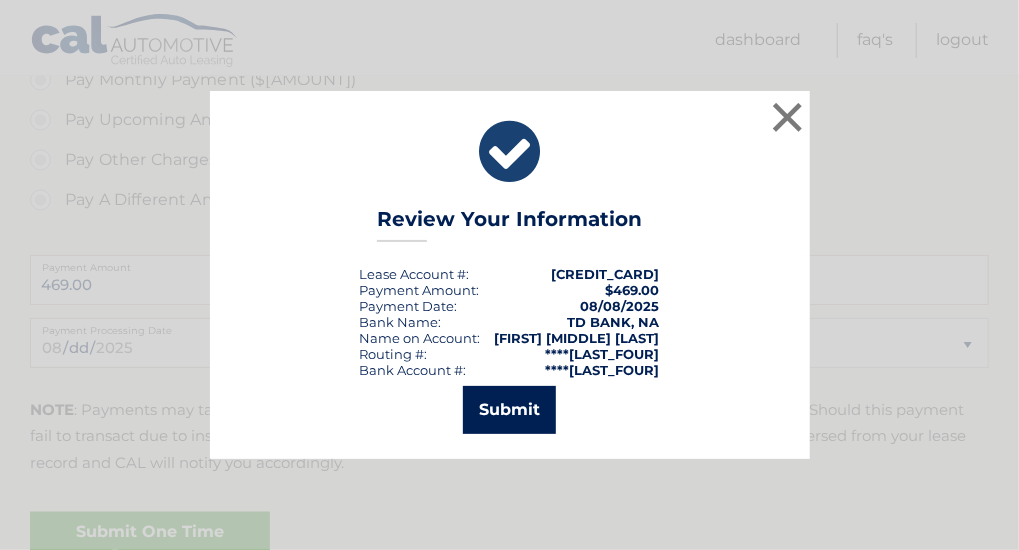 click on "Submit" at bounding box center (509, 410) 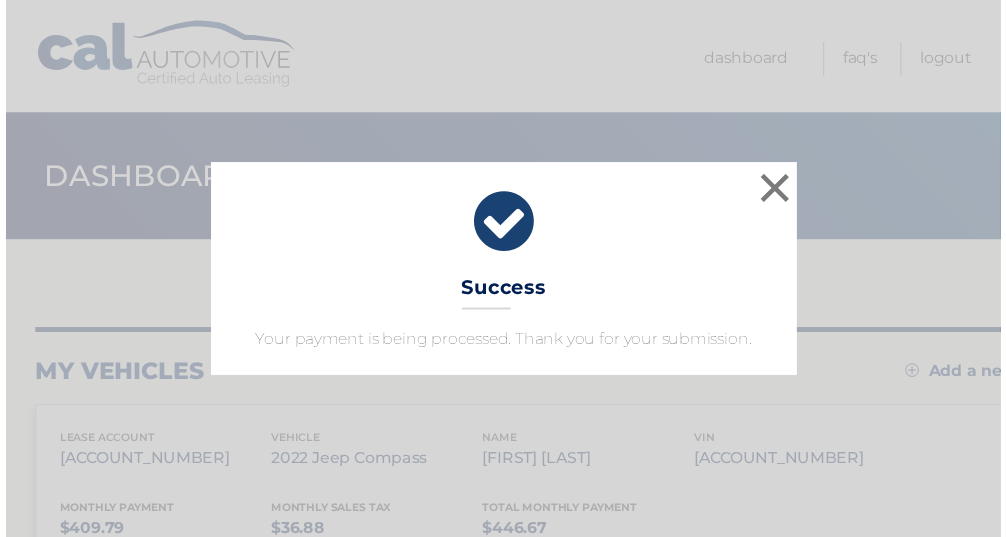 scroll, scrollTop: 0, scrollLeft: 0, axis: both 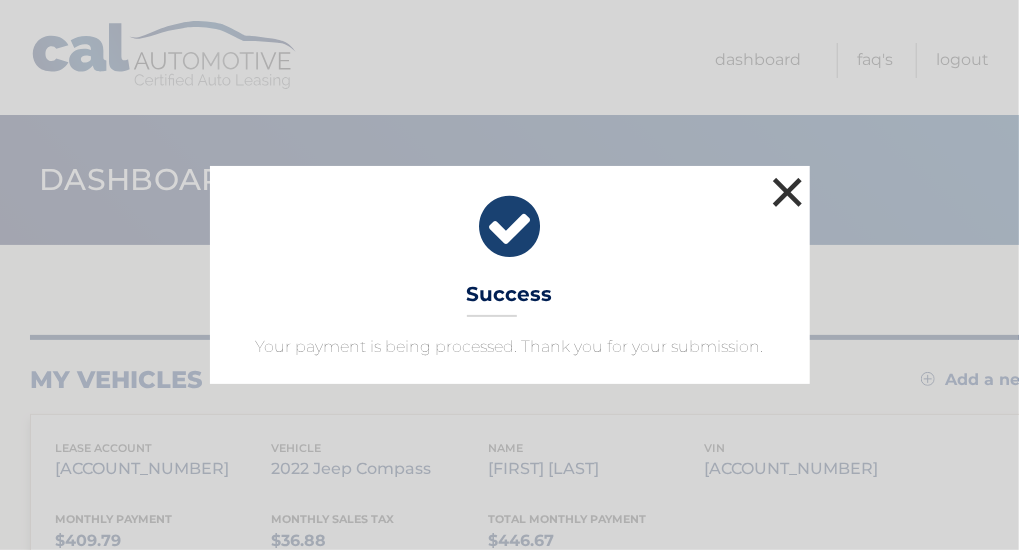 click on "×" at bounding box center [788, 192] 